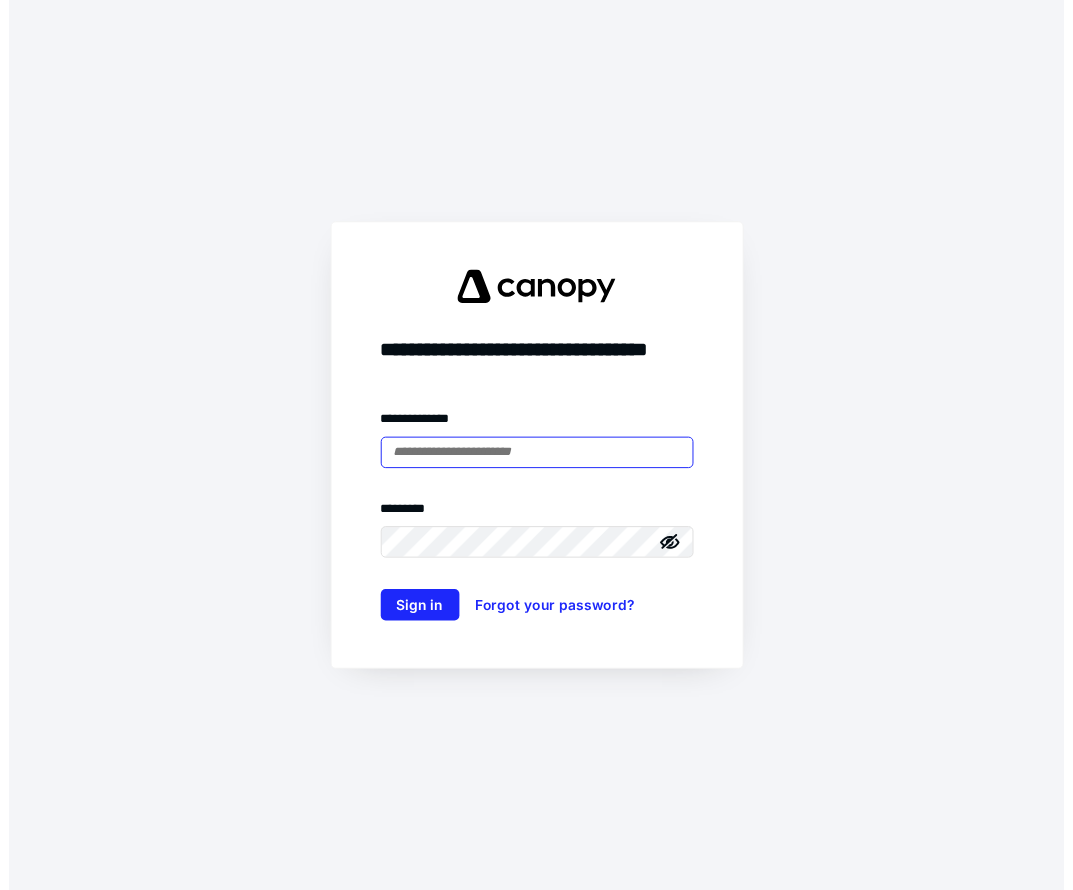 scroll, scrollTop: 0, scrollLeft: 0, axis: both 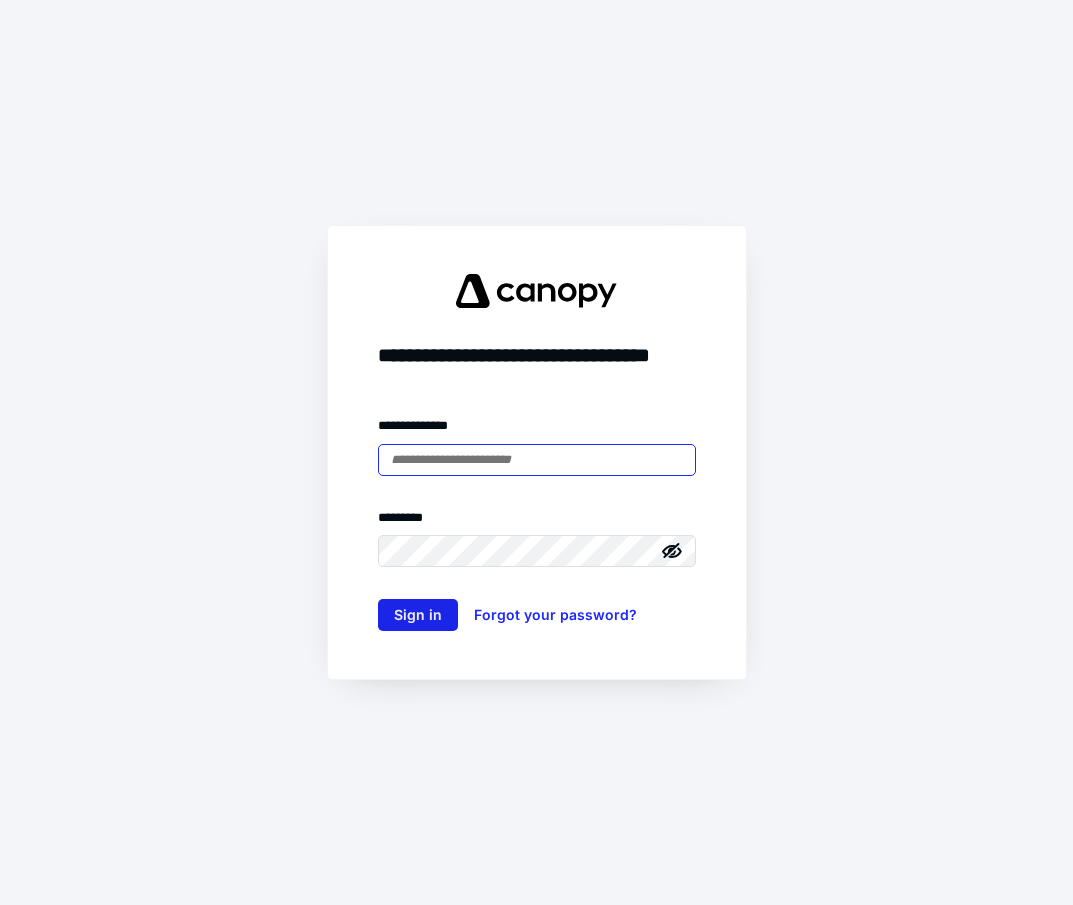 type on "**********" 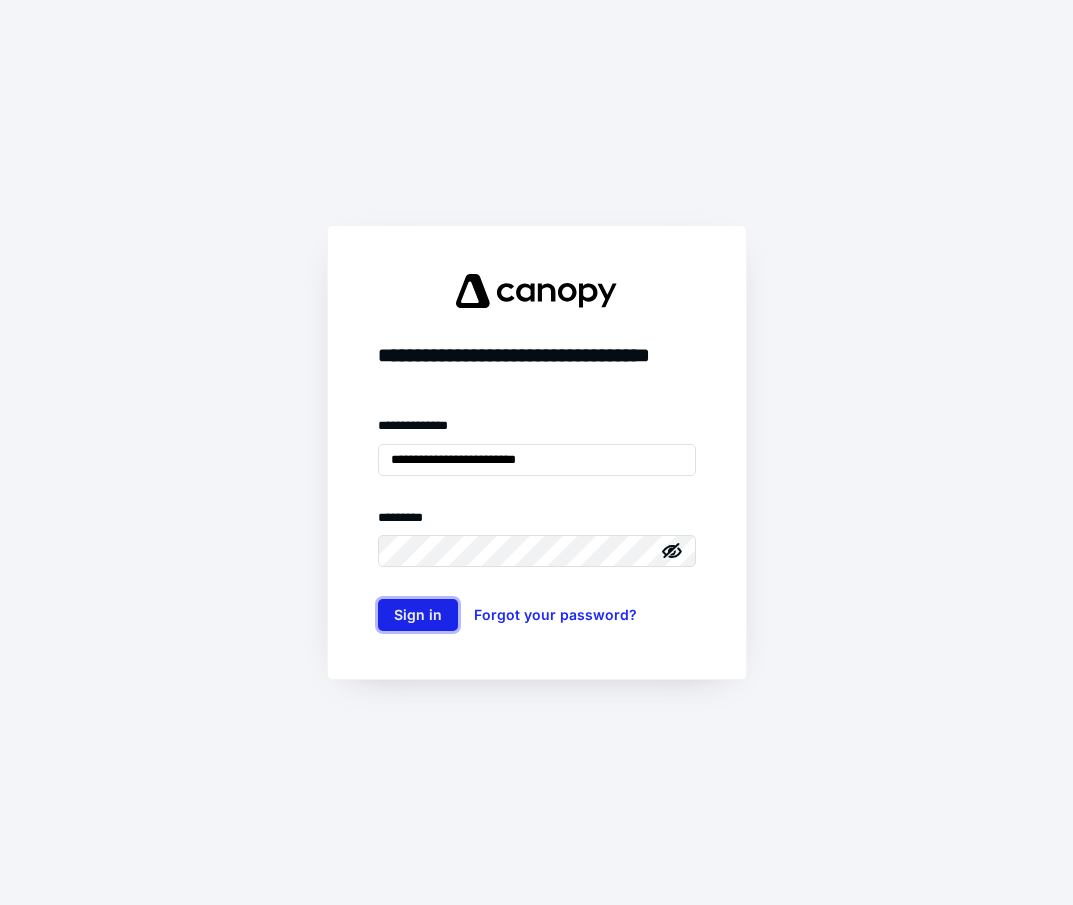 click on "Sign in" at bounding box center [418, 615] 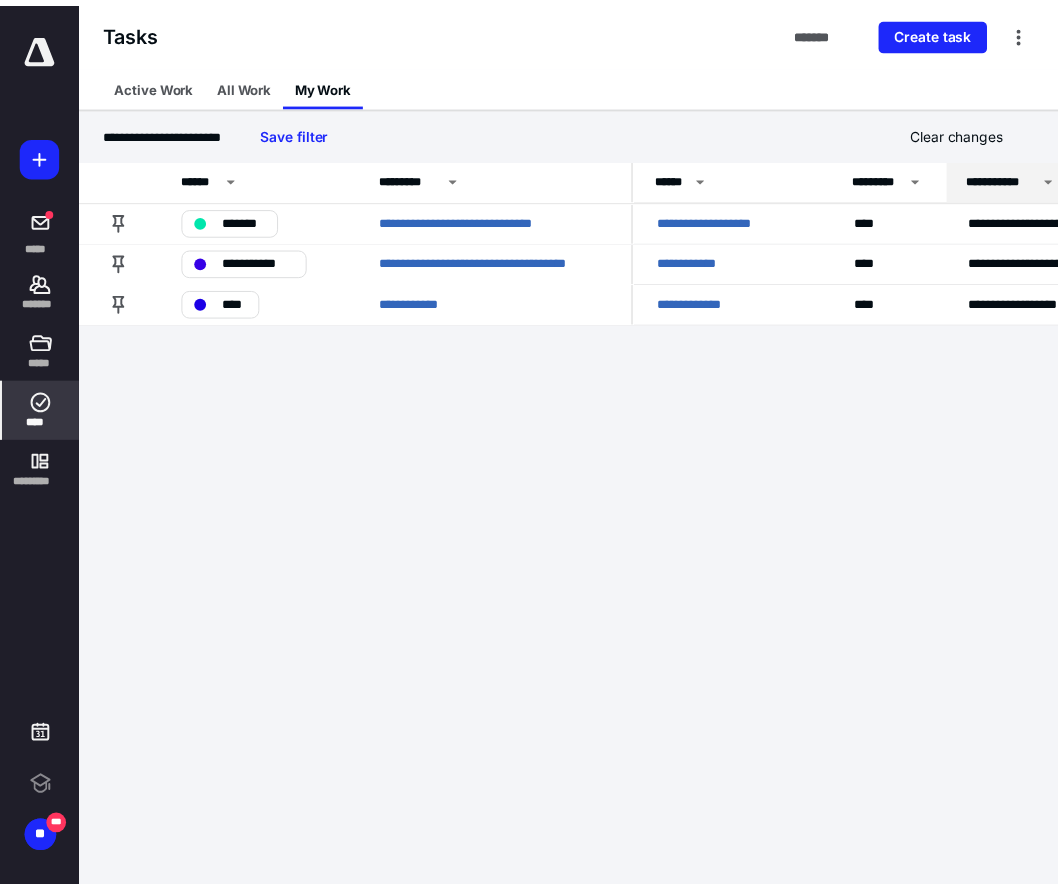 scroll, scrollTop: 0, scrollLeft: 0, axis: both 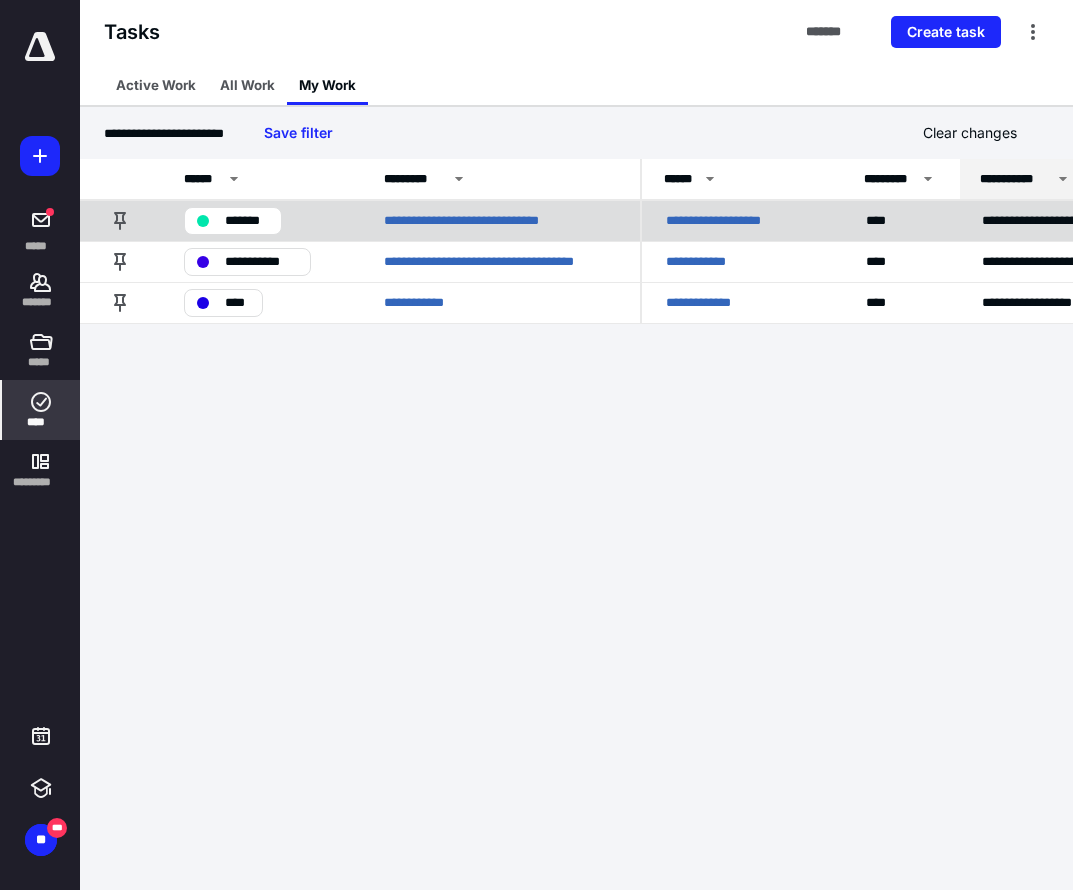 click on "**********" at bounding box center (736, 221) 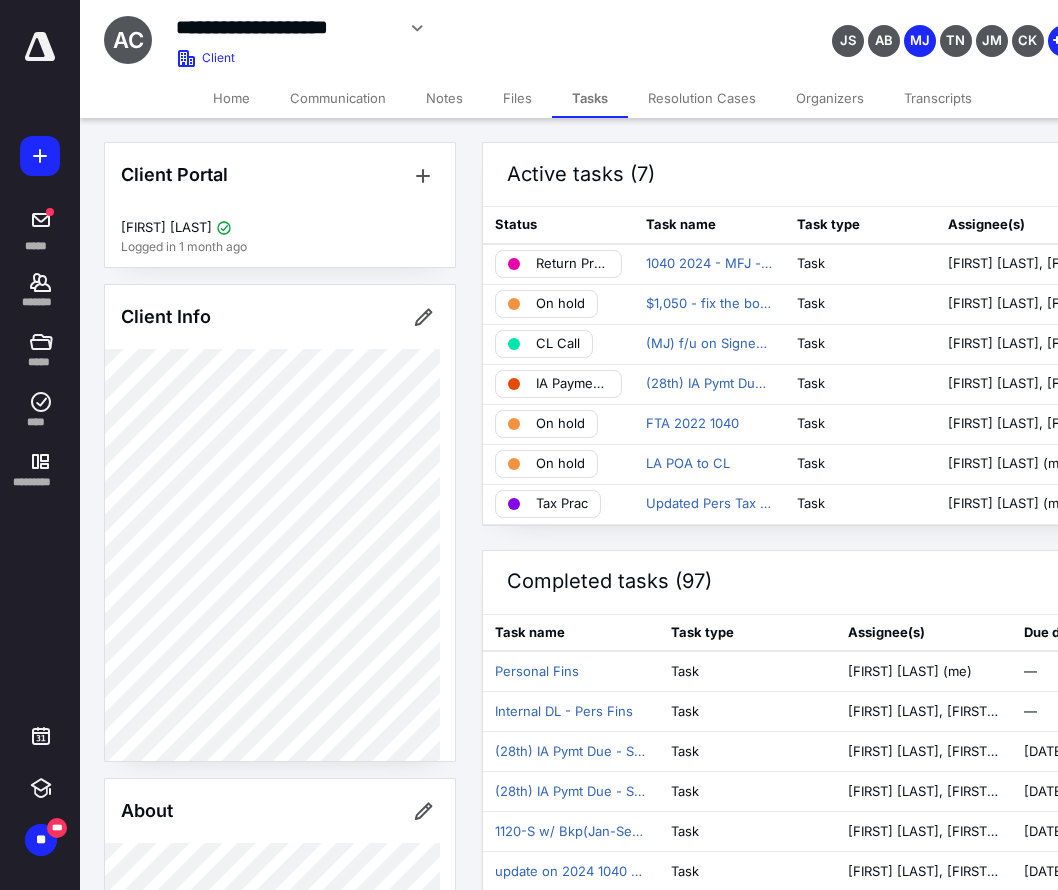 click on "Home" at bounding box center (231, 98) 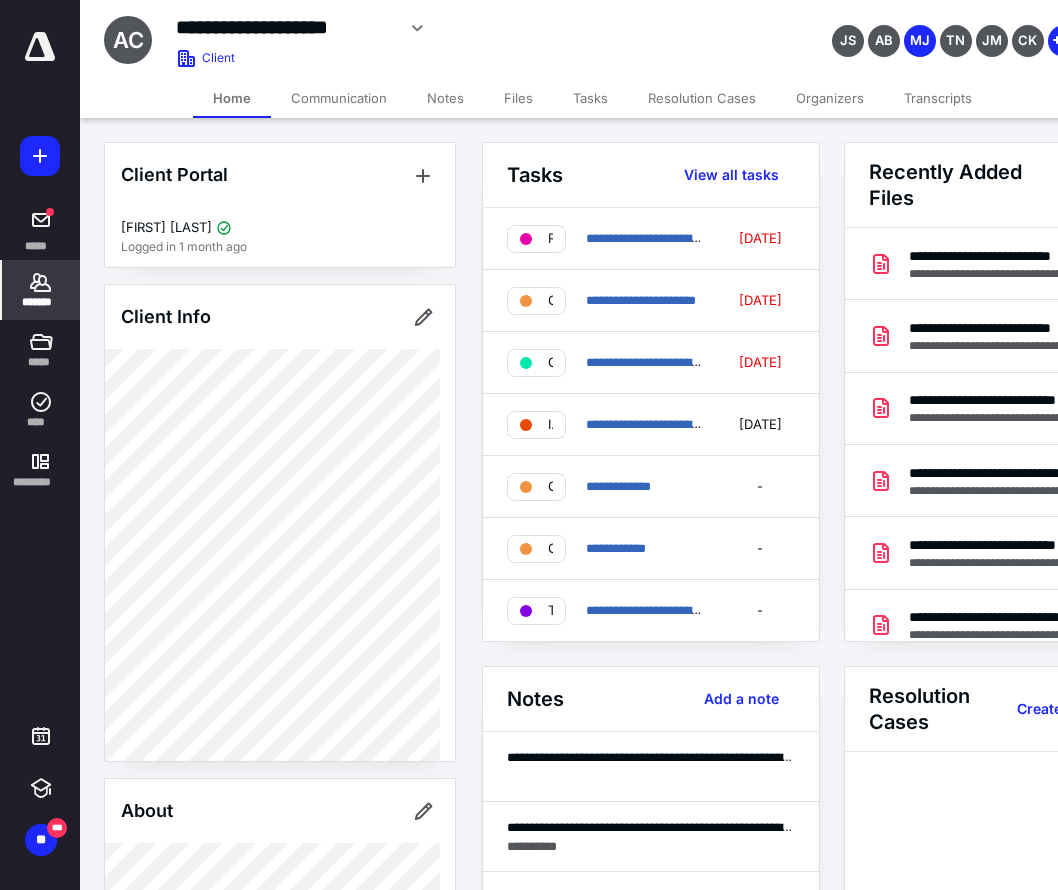 click on "**********" at bounding box center (462, 28) 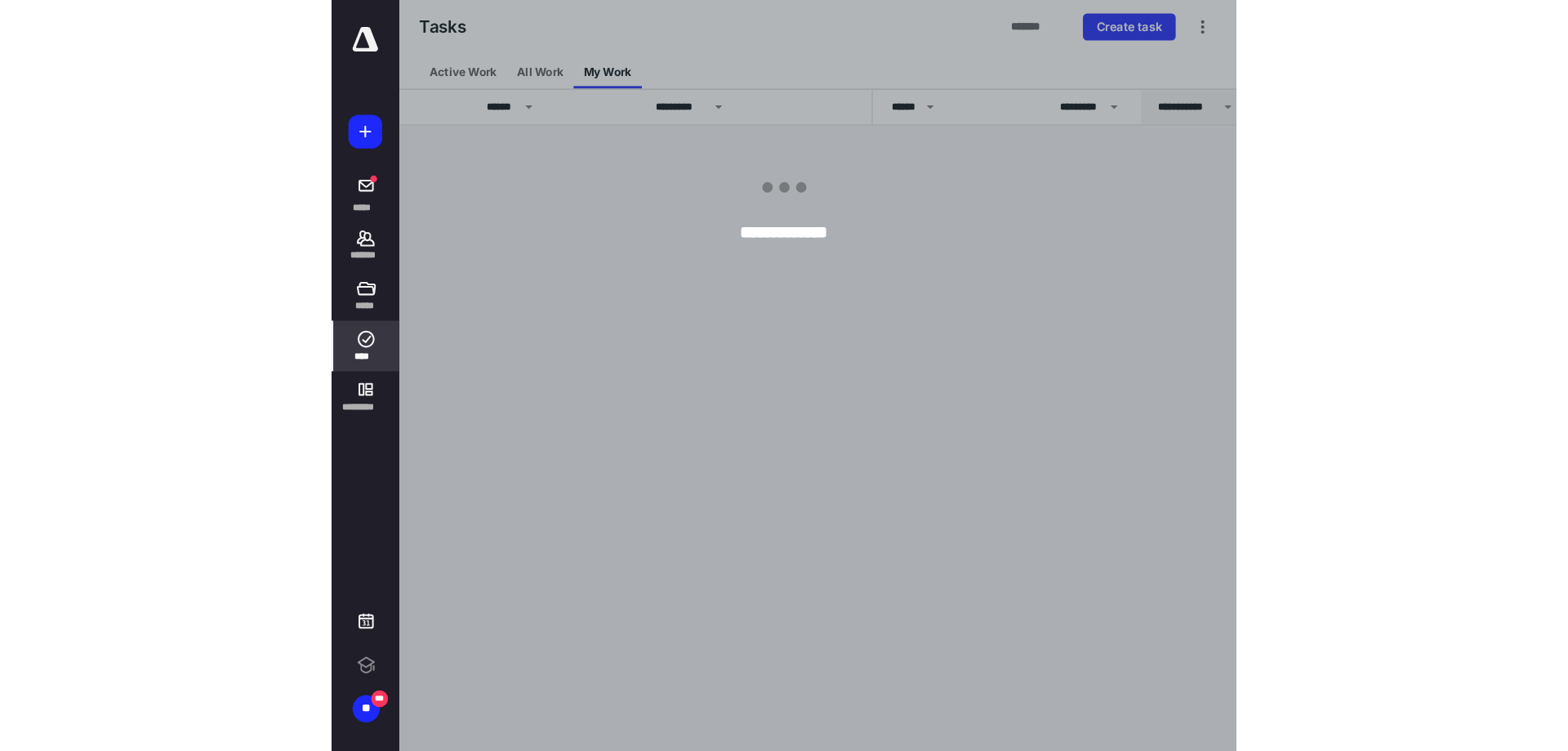 scroll, scrollTop: 0, scrollLeft: 0, axis: both 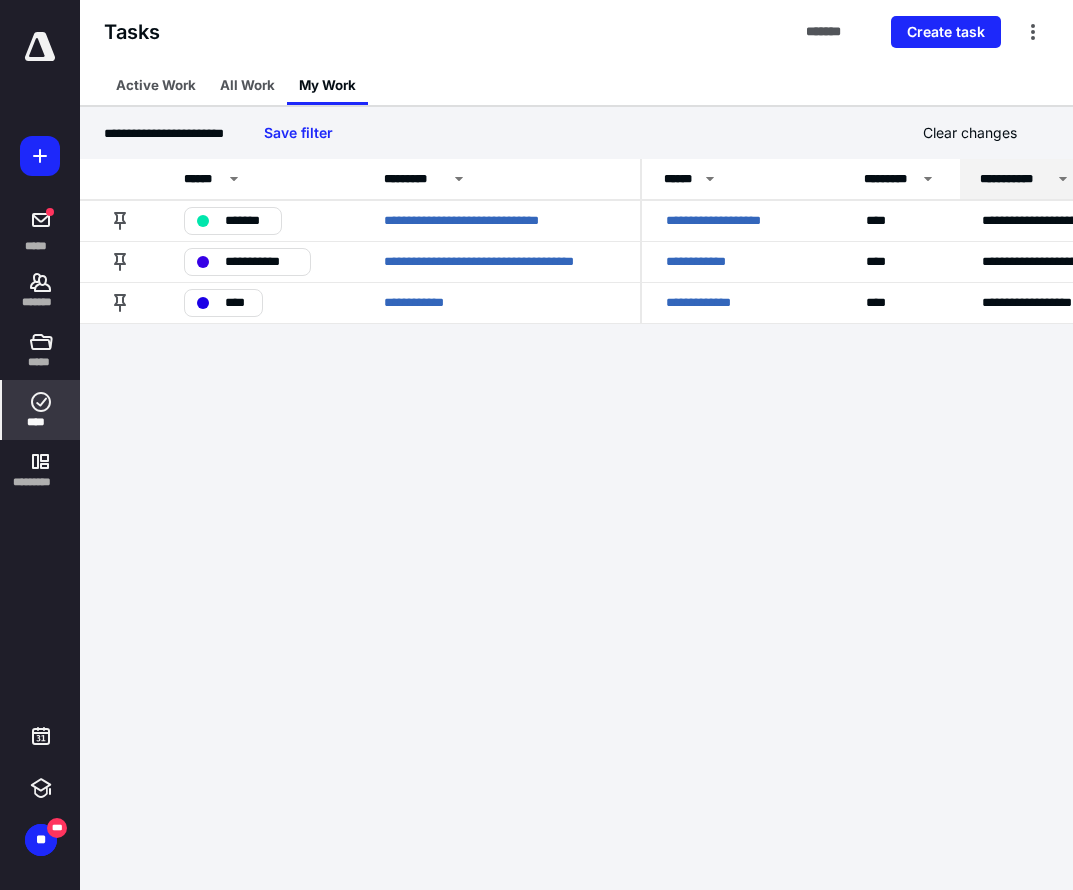 click on "**********" at bounding box center (536, 445) 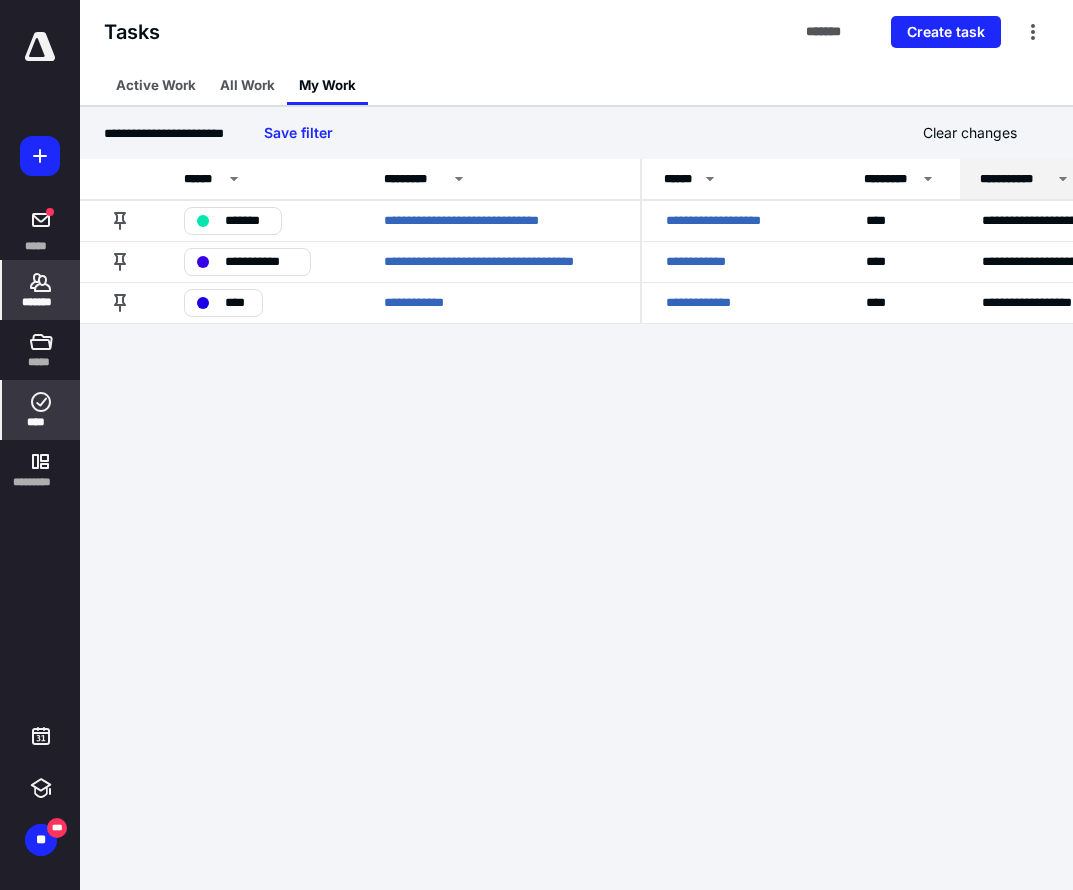 click on "*******" at bounding box center (41, 290) 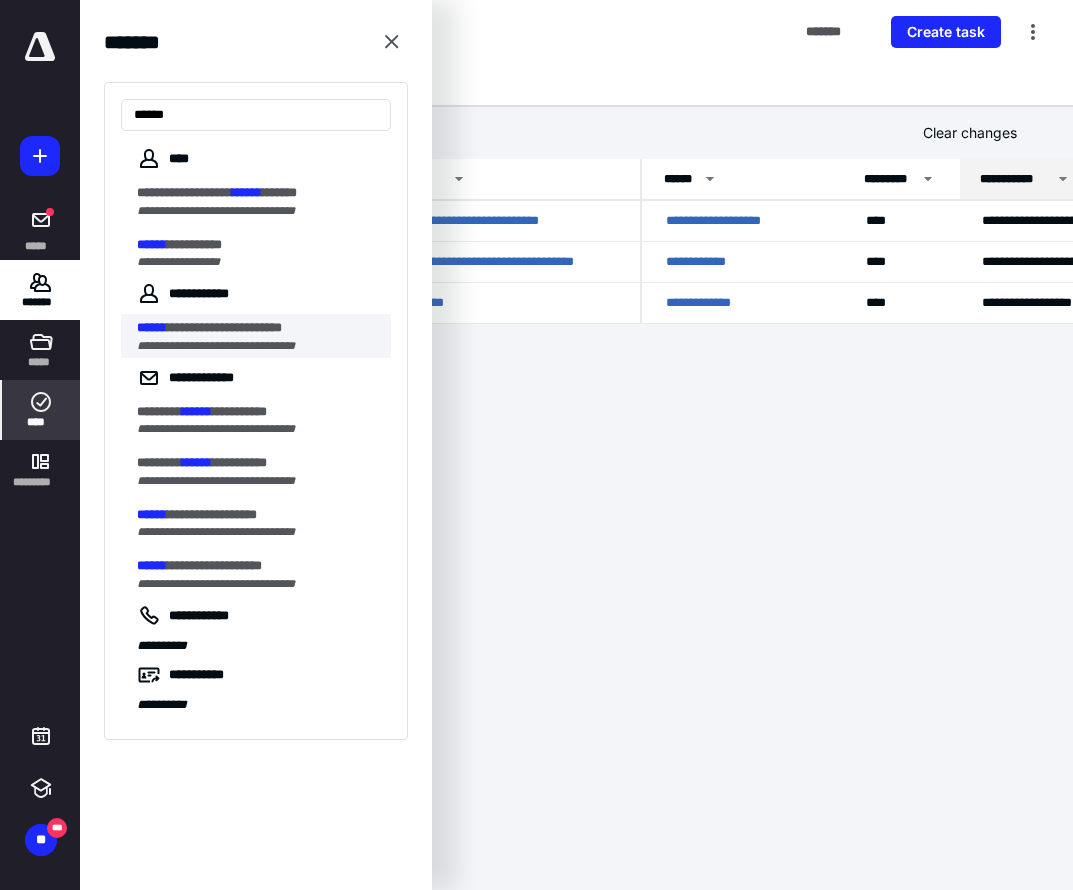 type on "******" 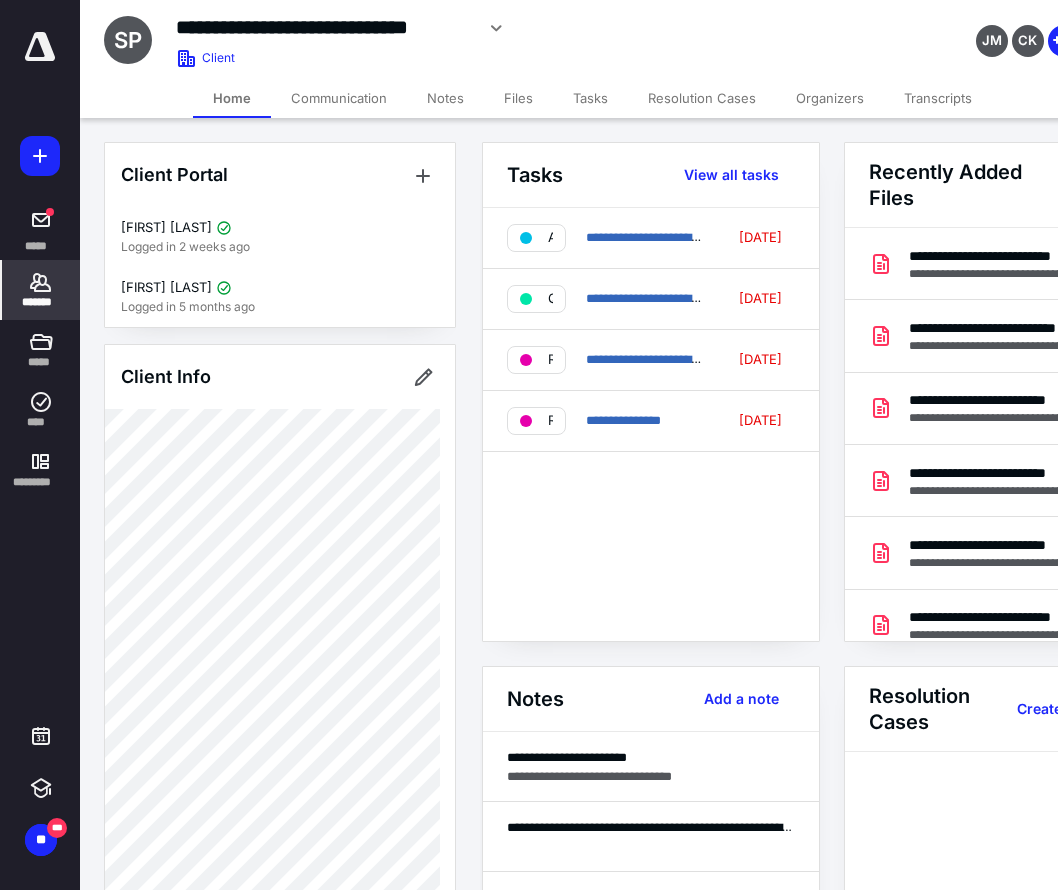 click on "Files" at bounding box center [518, 98] 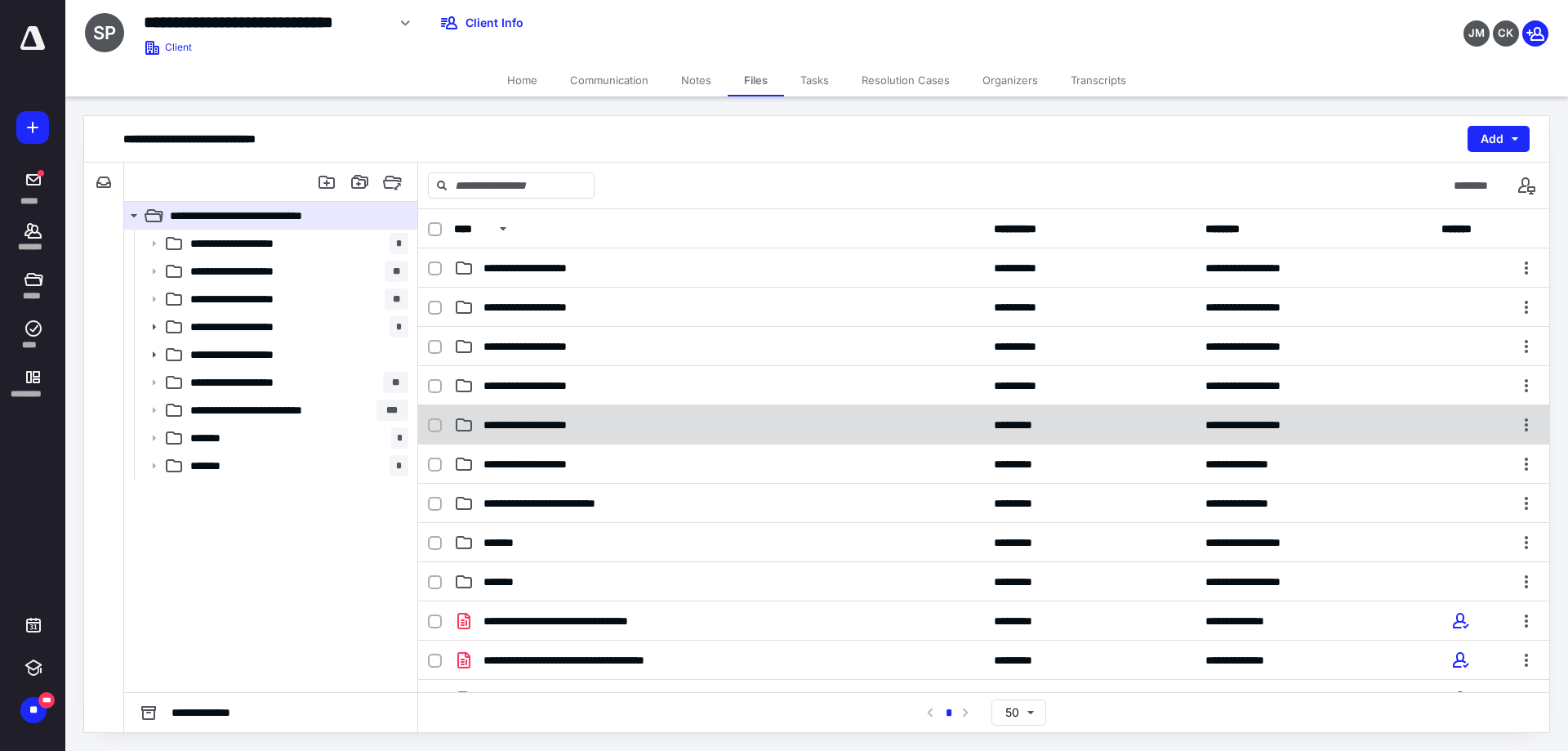 click on "**********" at bounding box center (545, 425) 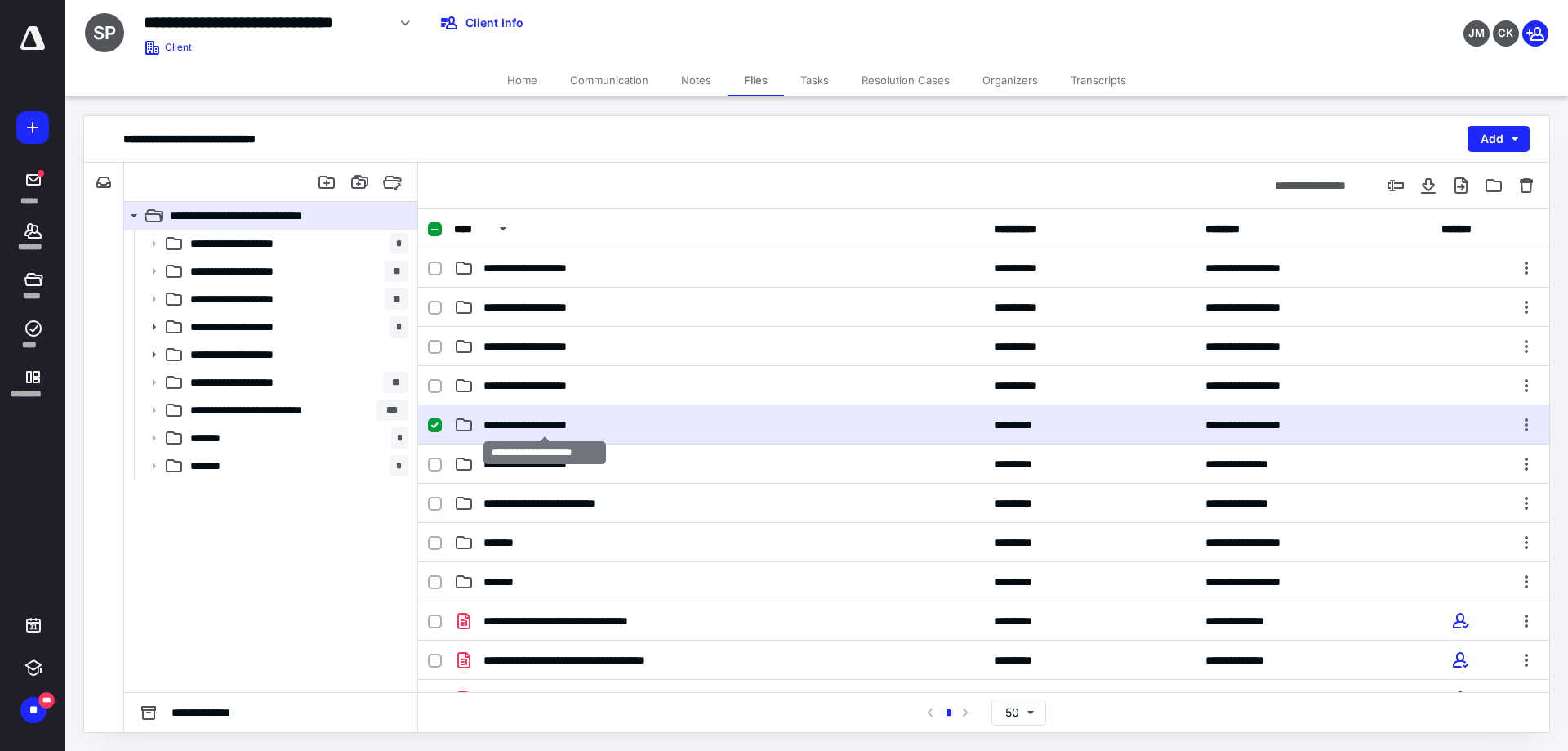 click on "**********" at bounding box center [545, 425] 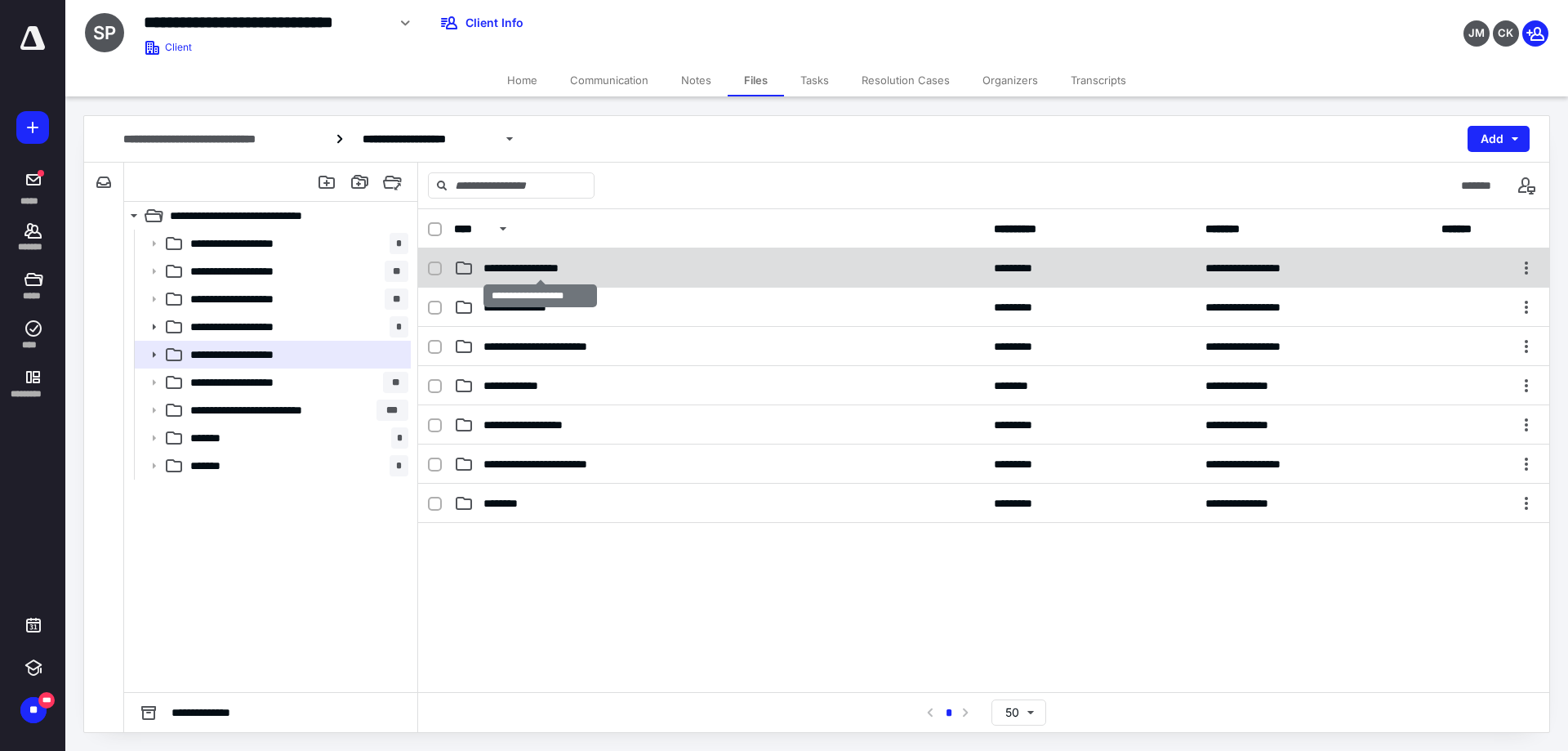 click on "**********" at bounding box center (540, 268) 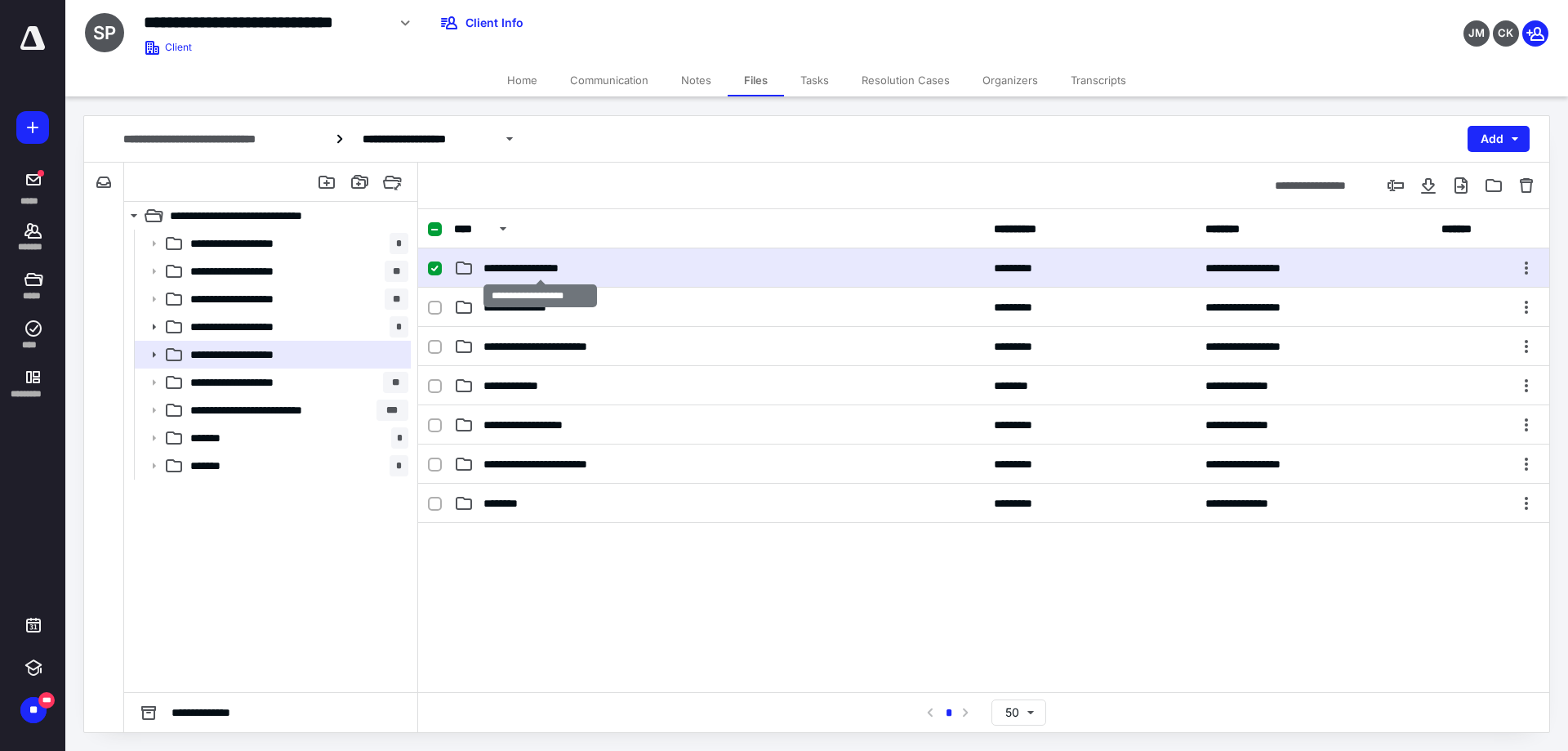 click on "**********" at bounding box center (540, 268) 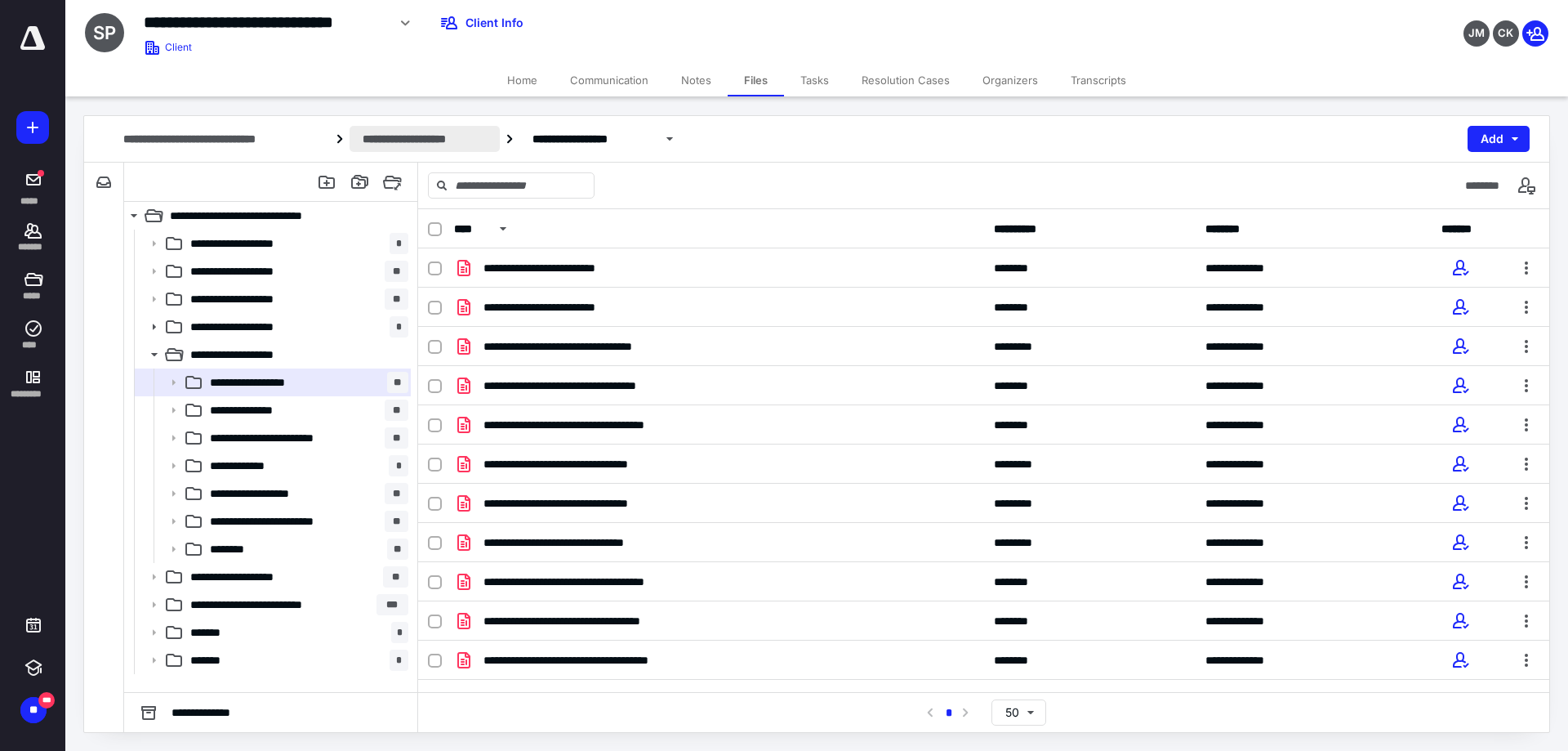 click on "**********" at bounding box center [425, 139] 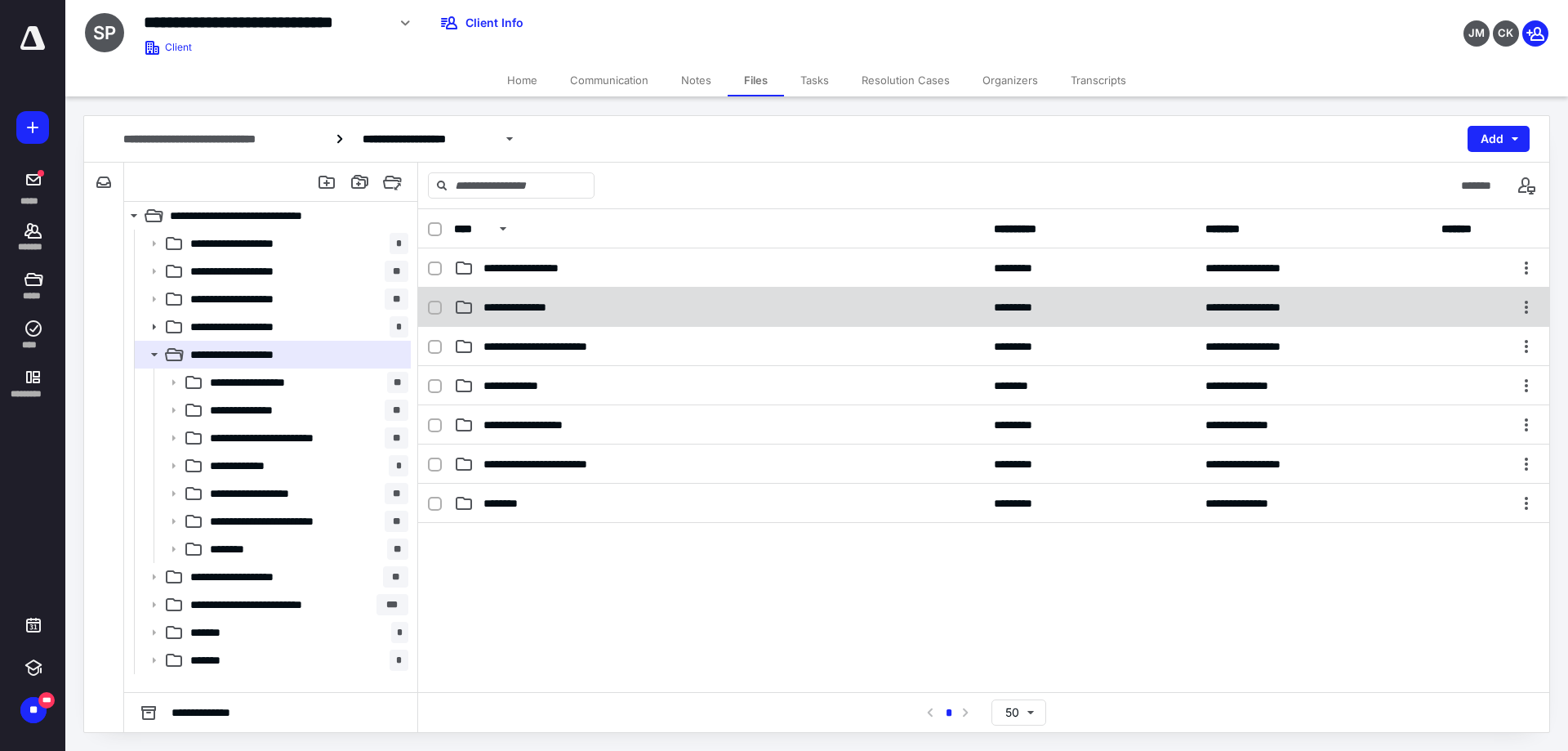 click on "**********" at bounding box center (525, 307) 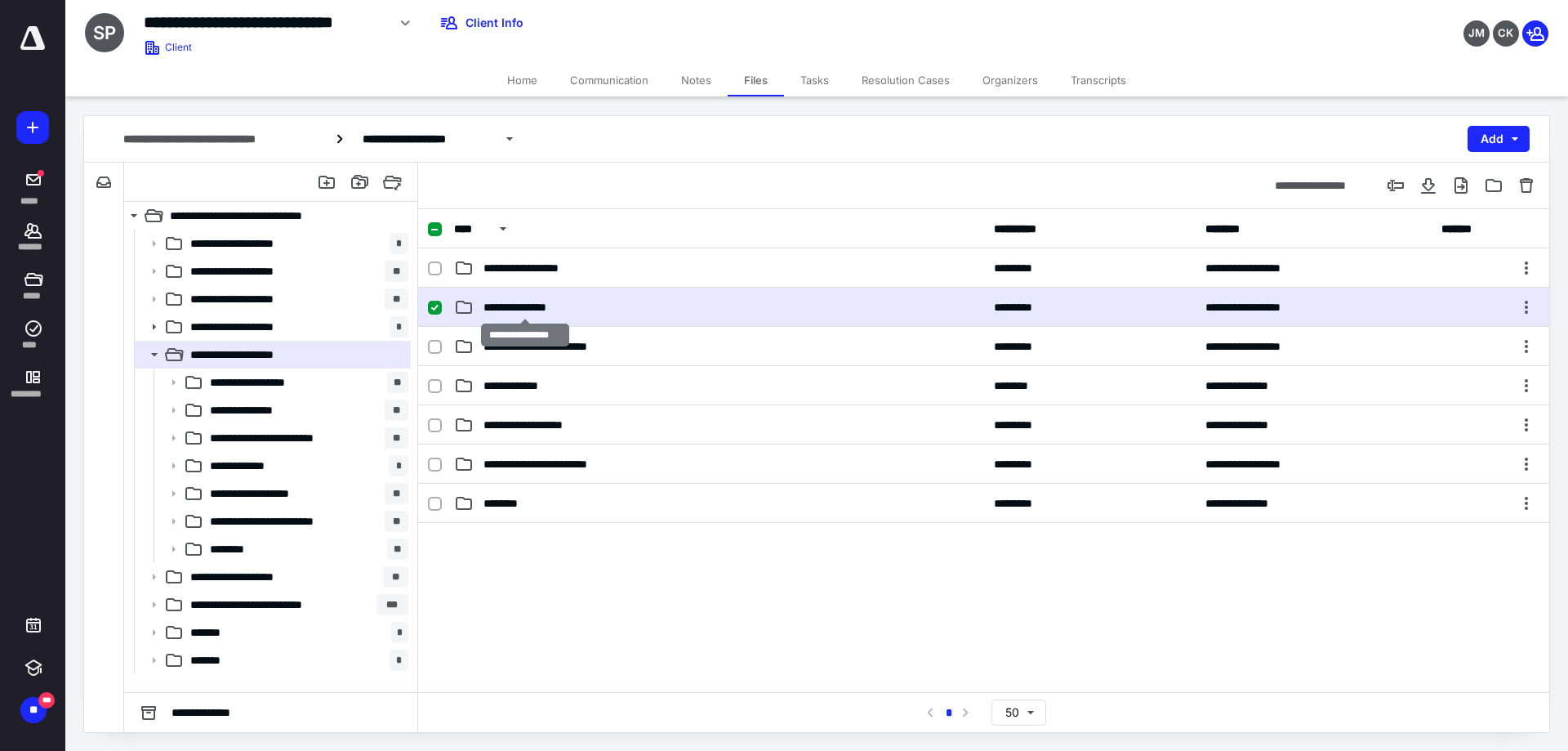 click on "**********" at bounding box center (525, 307) 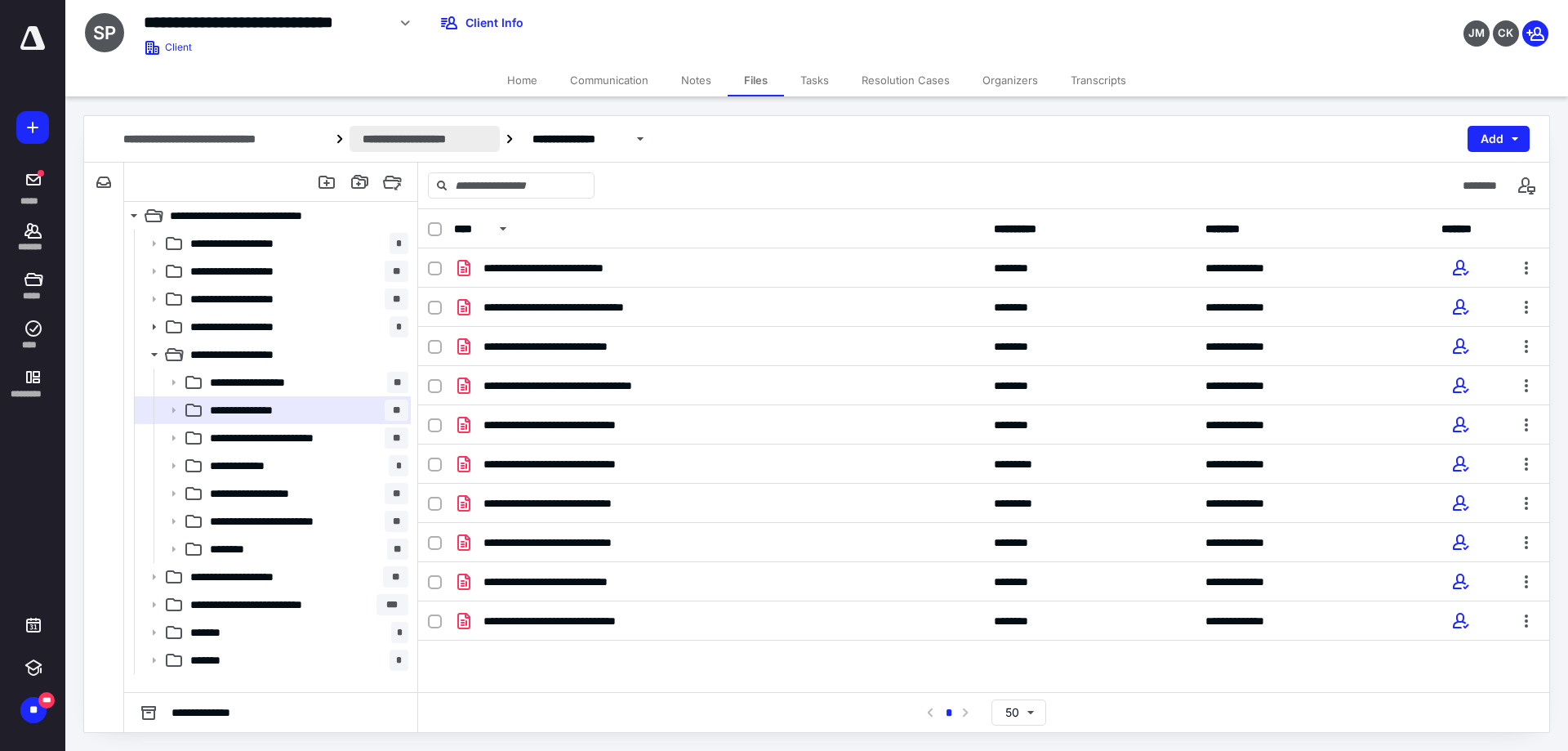 click on "**********" at bounding box center [425, 139] 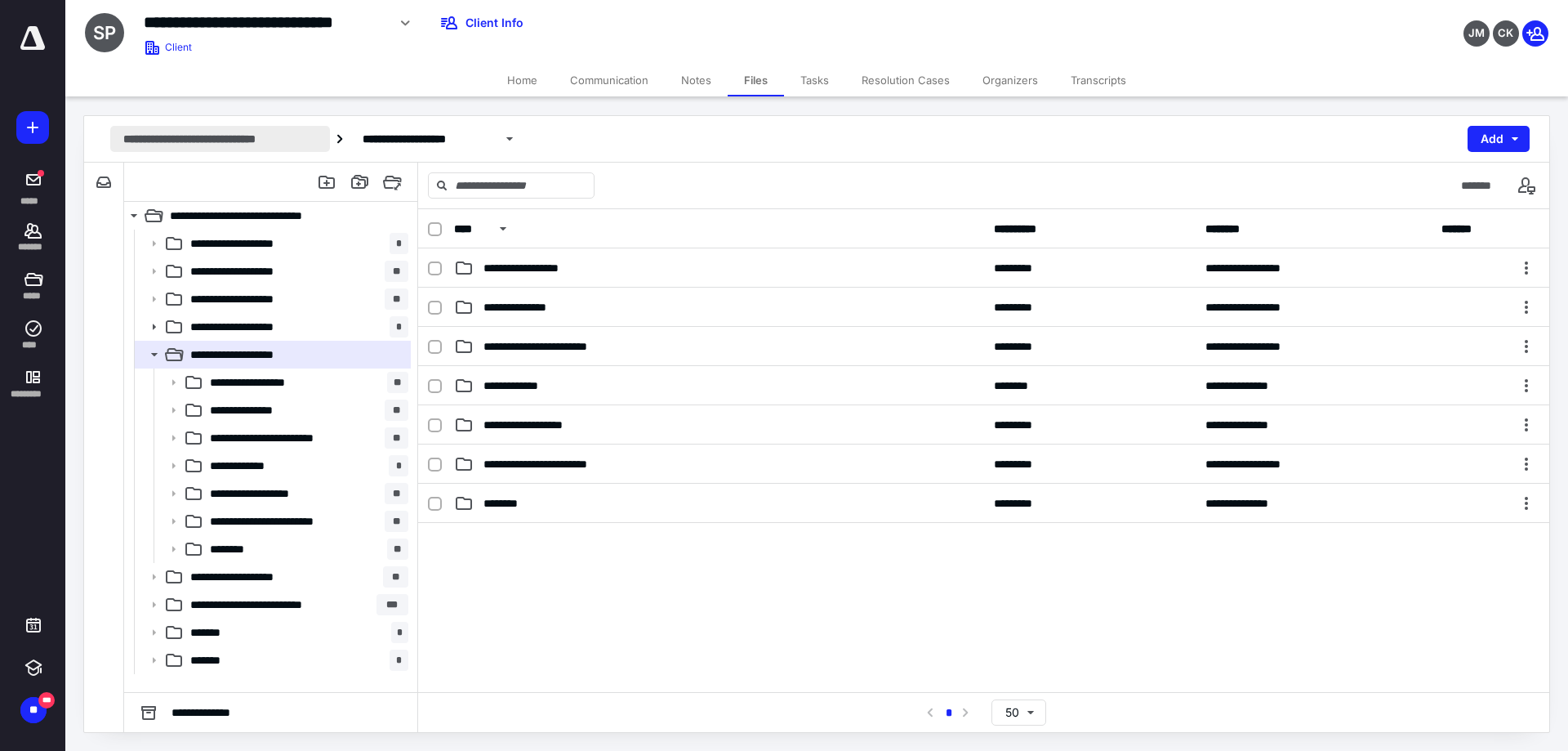 click on "**********" at bounding box center [220, 139] 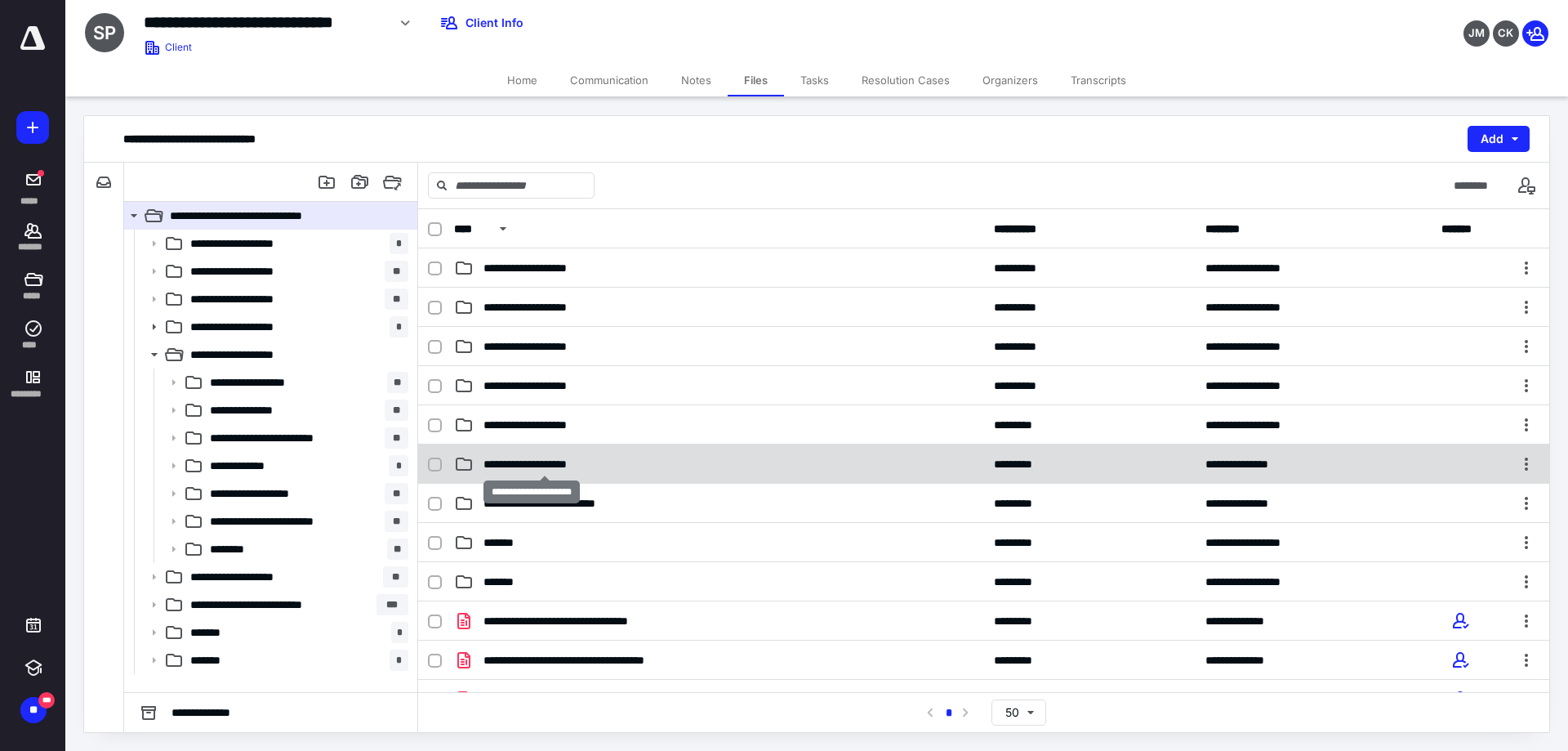 click on "**********" at bounding box center (545, 464) 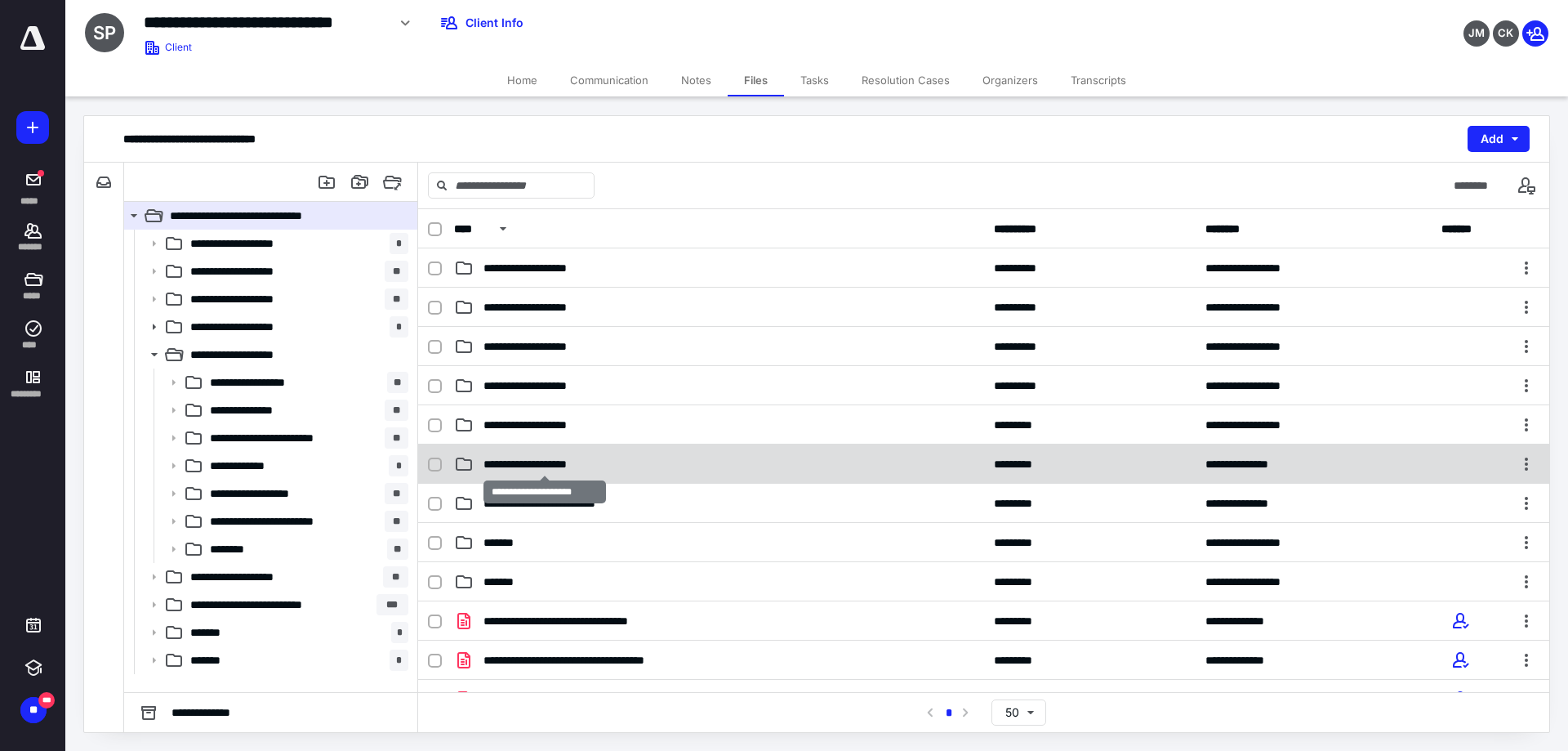 click on "**********" at bounding box center (545, 464) 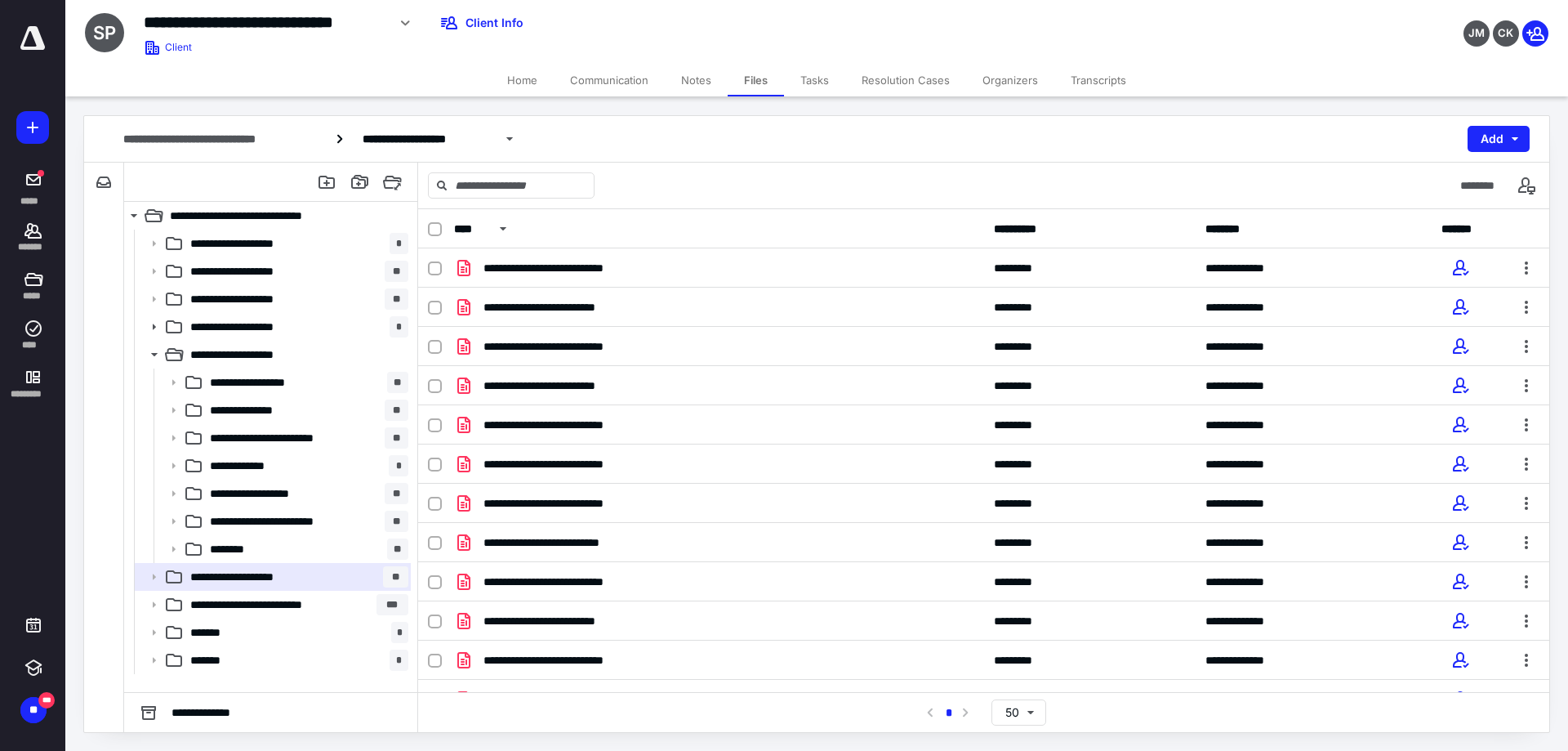 click on "**********" at bounding box center [570, 29] 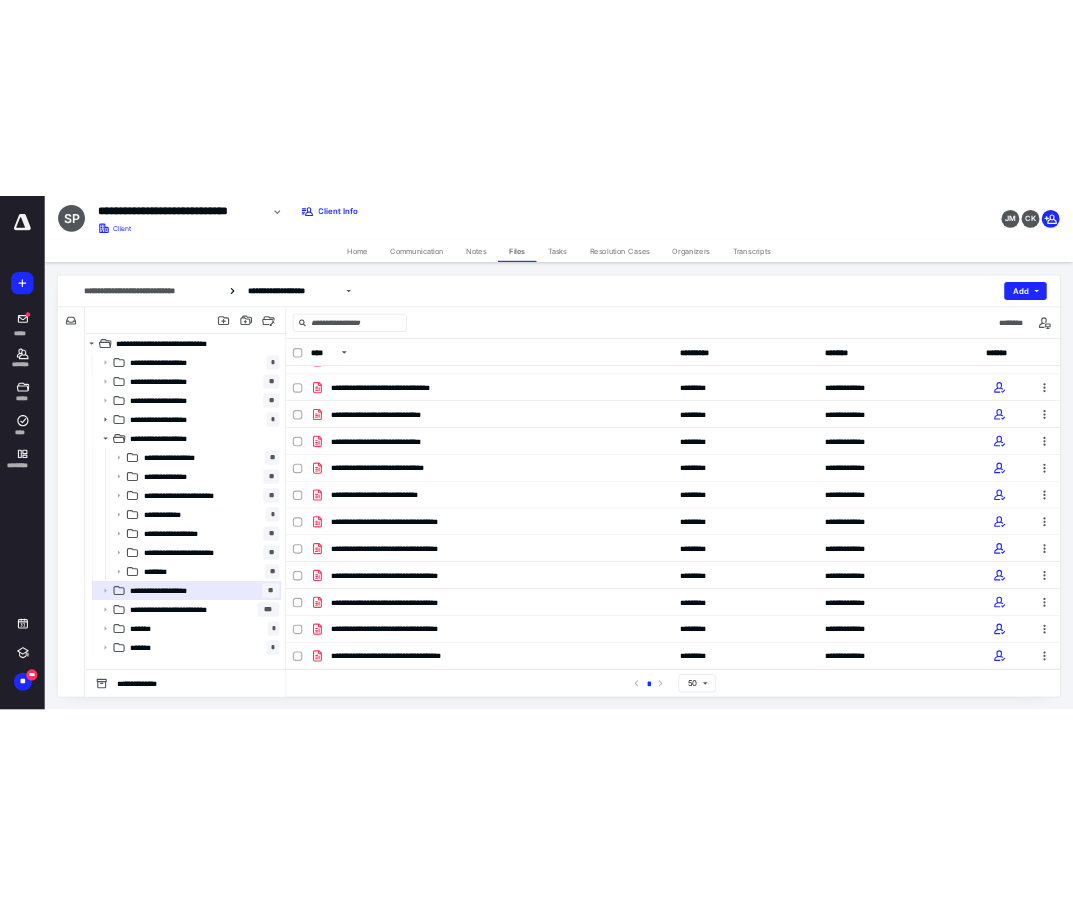 scroll, scrollTop: 0, scrollLeft: 0, axis: both 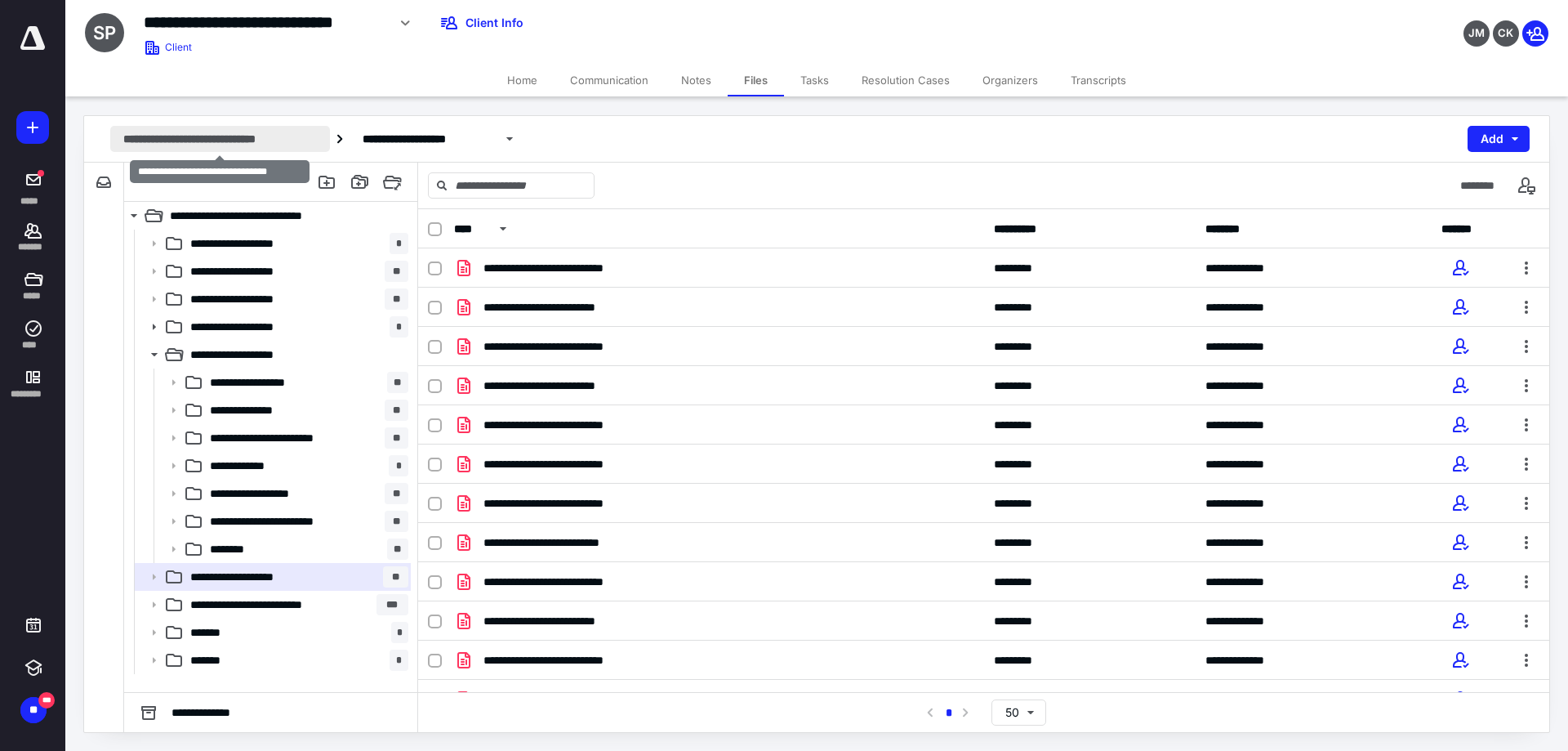 drag, startPoint x: 292, startPoint y: 137, endPoint x: 309, endPoint y: 143, distance: 18.027756 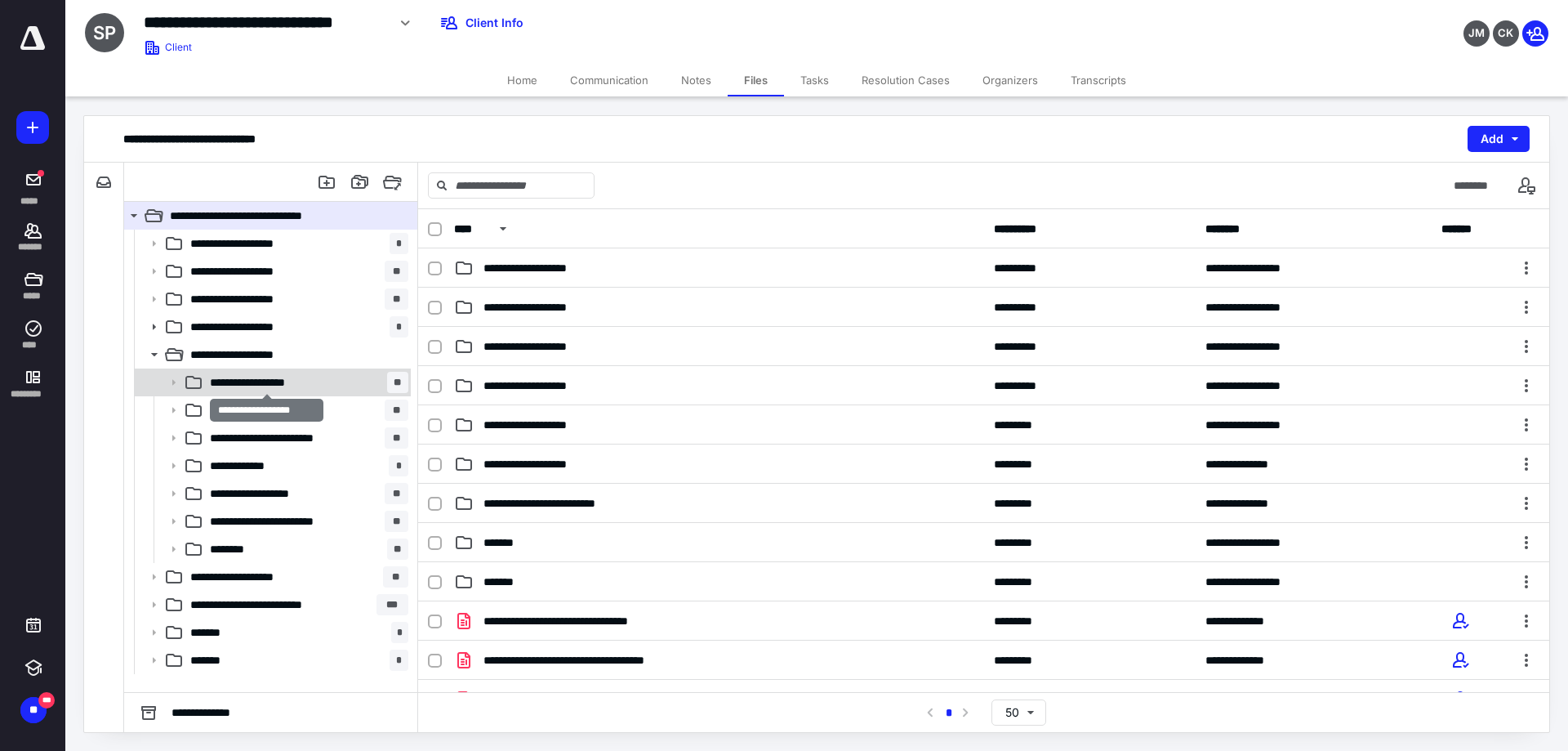 click on "**********" at bounding box center [266, 382] 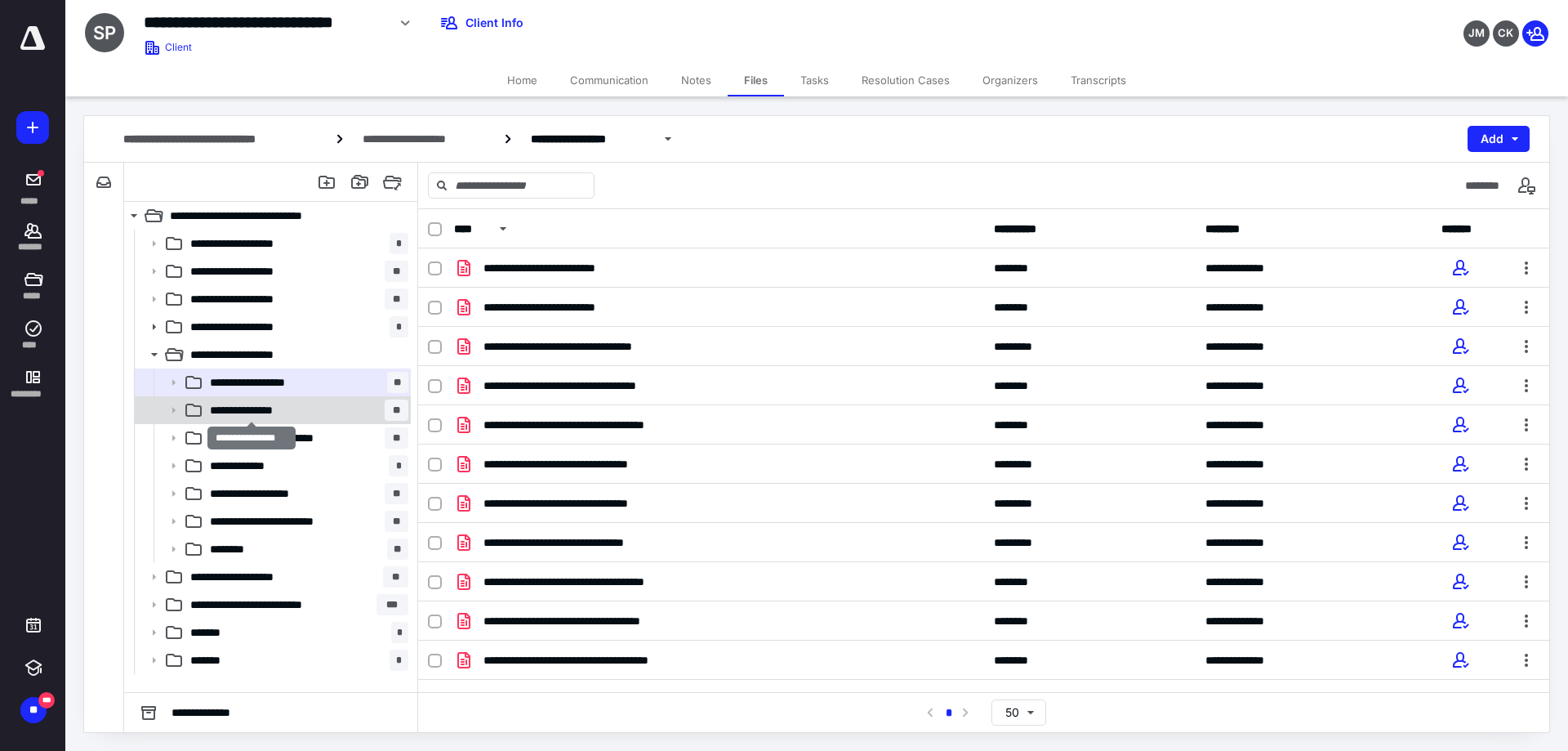 click on "**********" at bounding box center (252, 410) 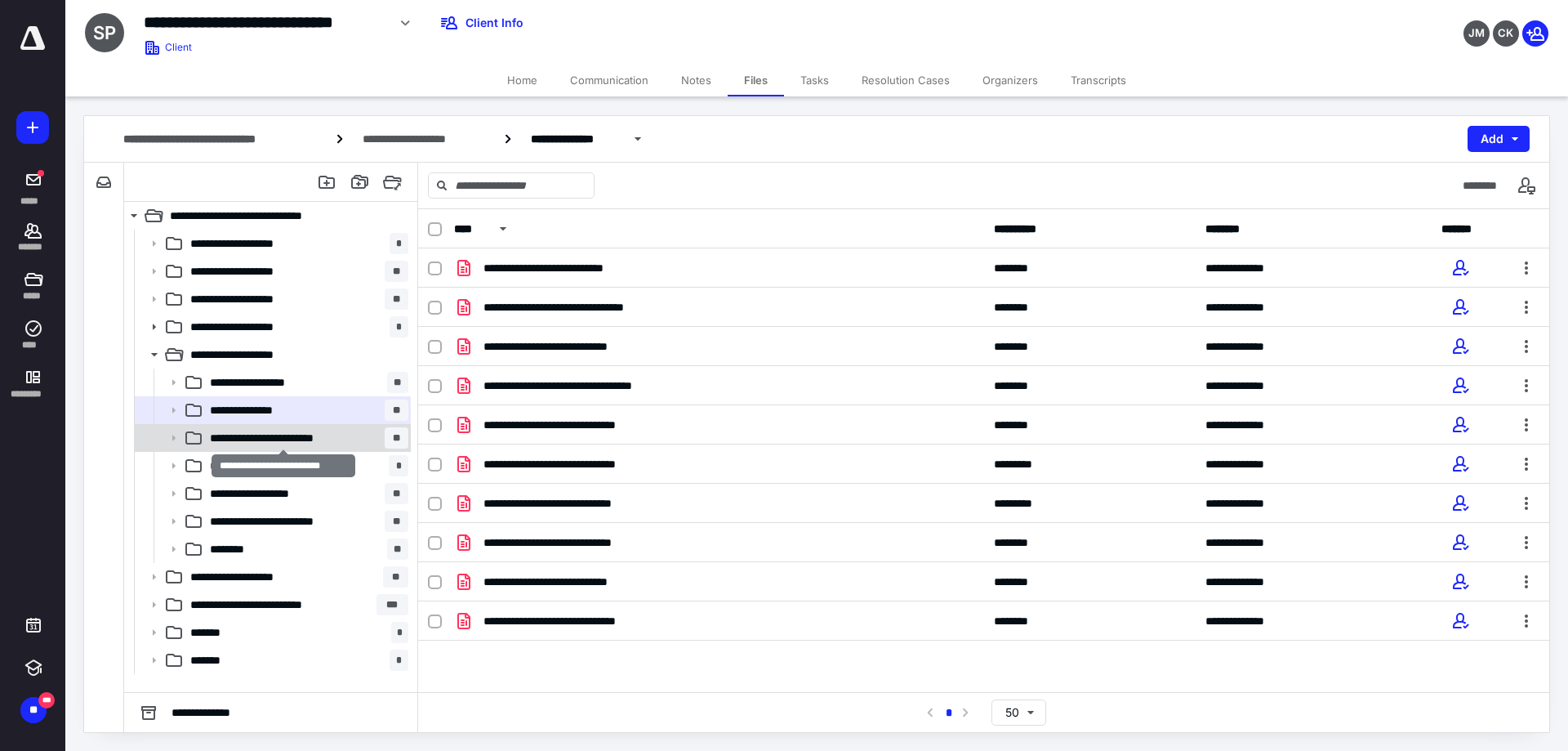 click on "**********" at bounding box center (283, 438) 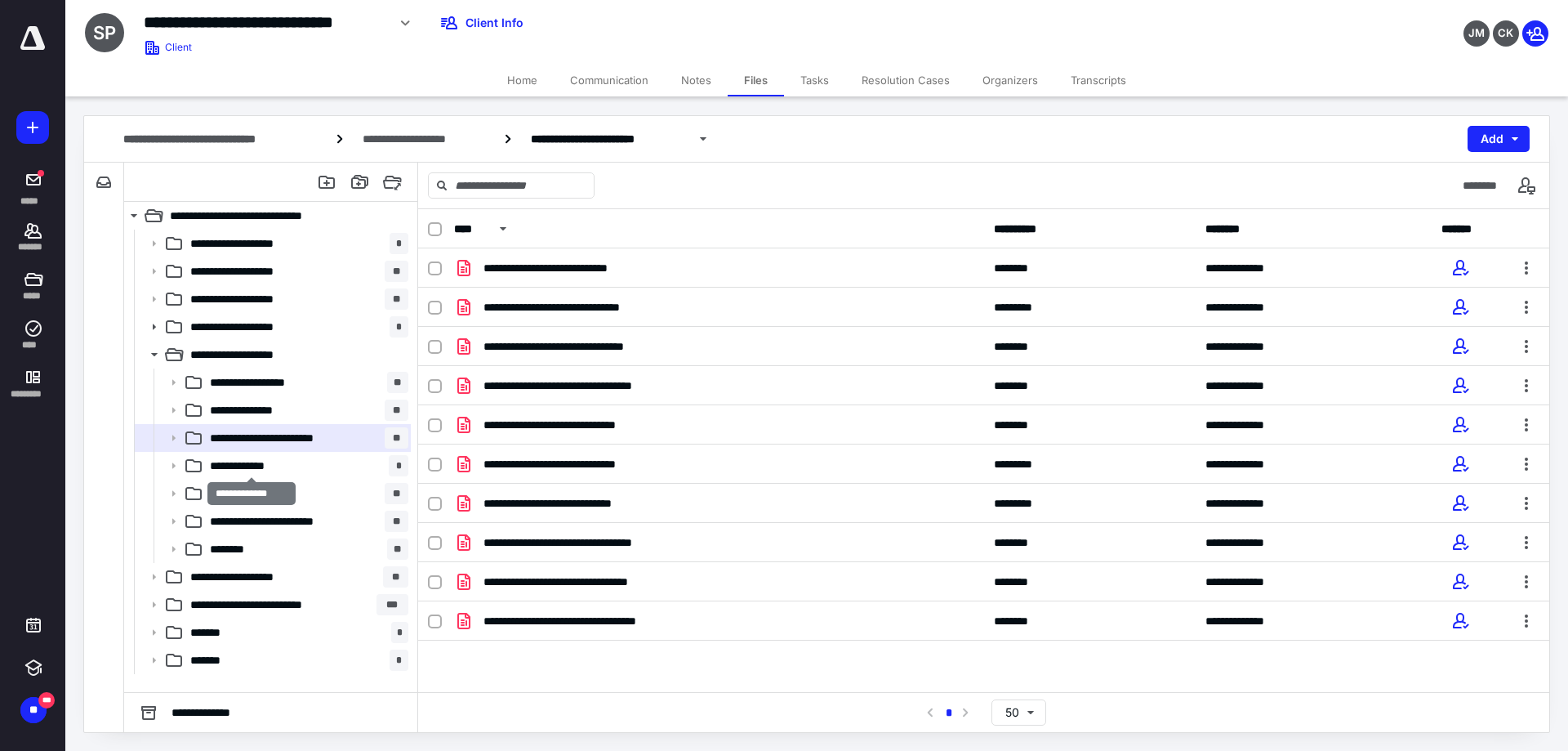 click on "**********" at bounding box center (252, 466) 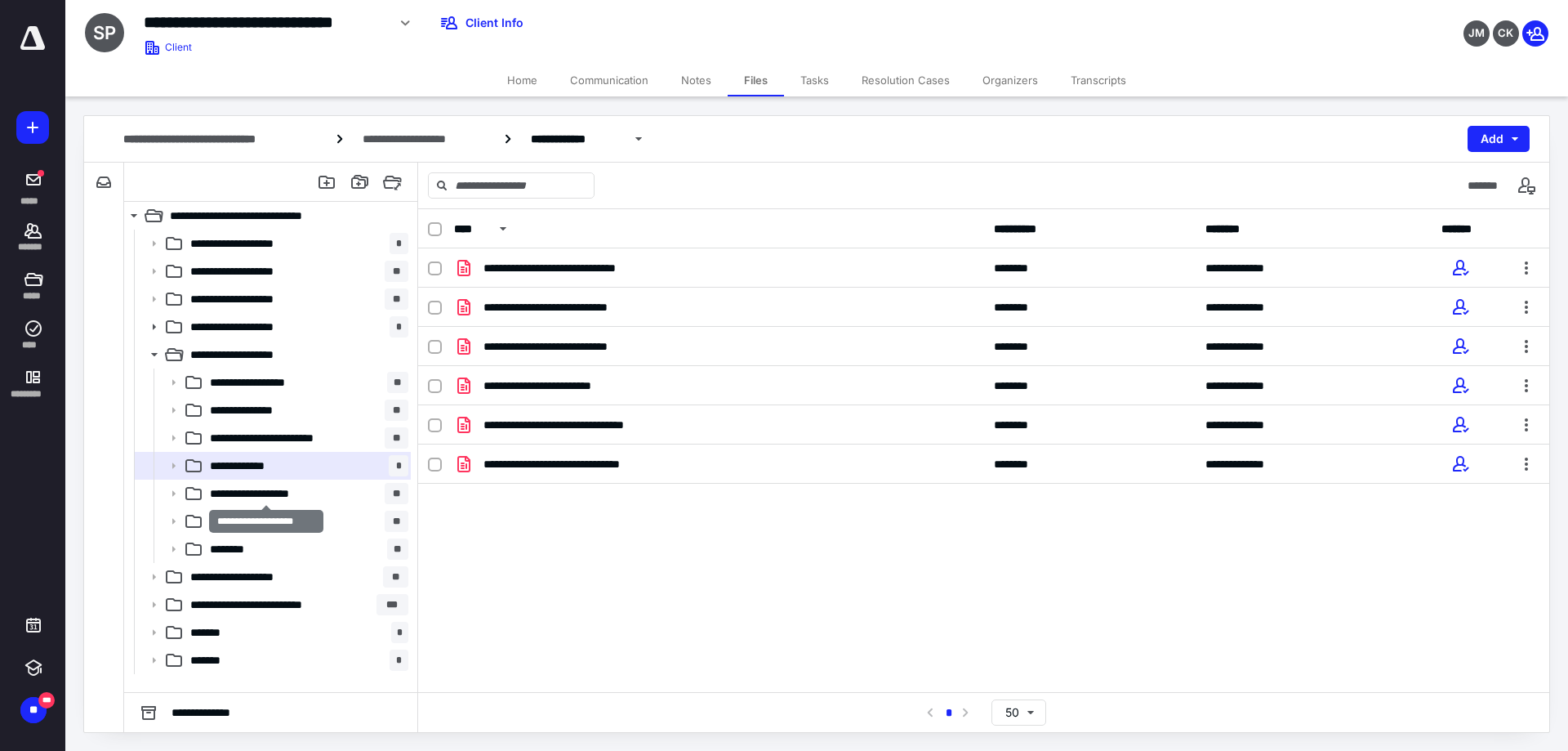 click on "**********" at bounding box center [266, 494] 